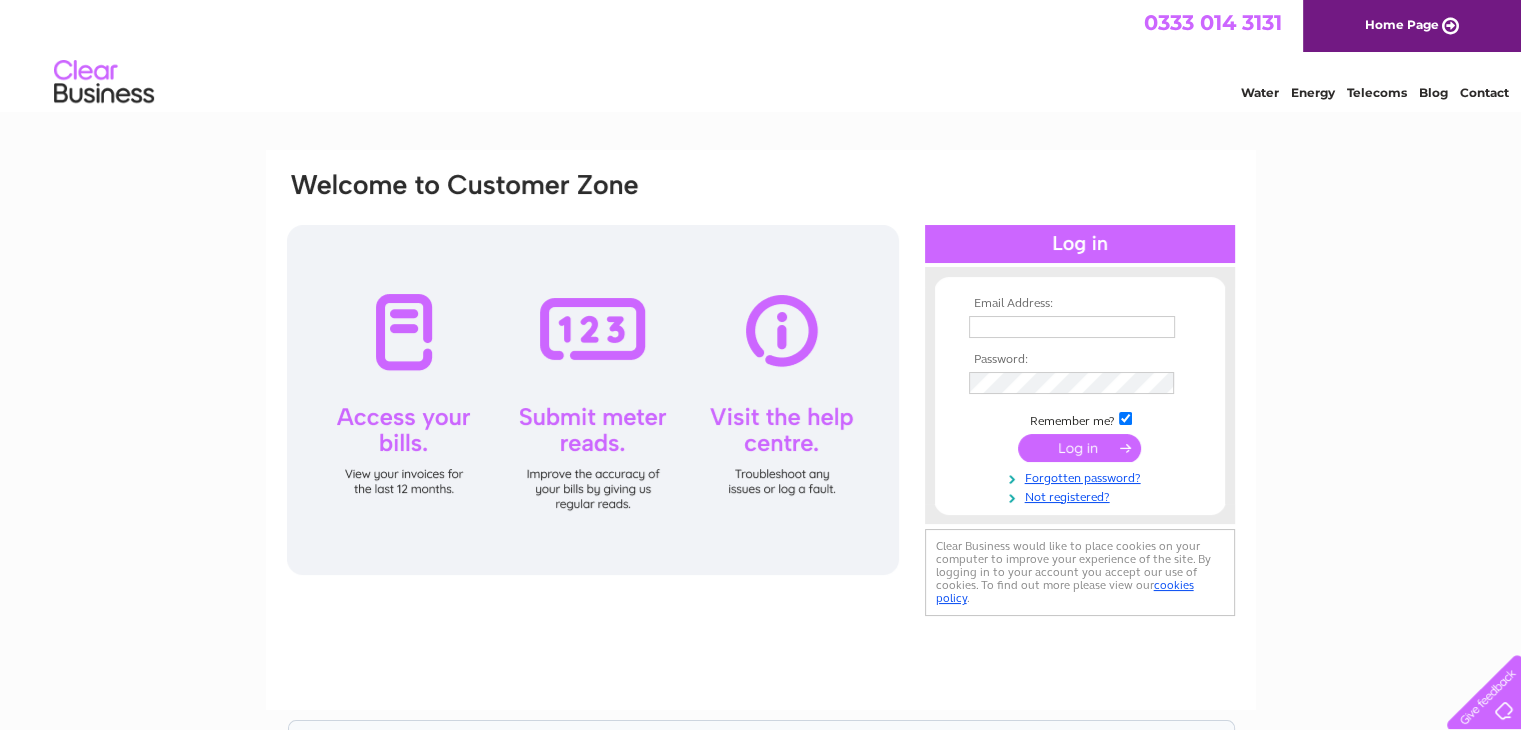 scroll, scrollTop: 0, scrollLeft: 0, axis: both 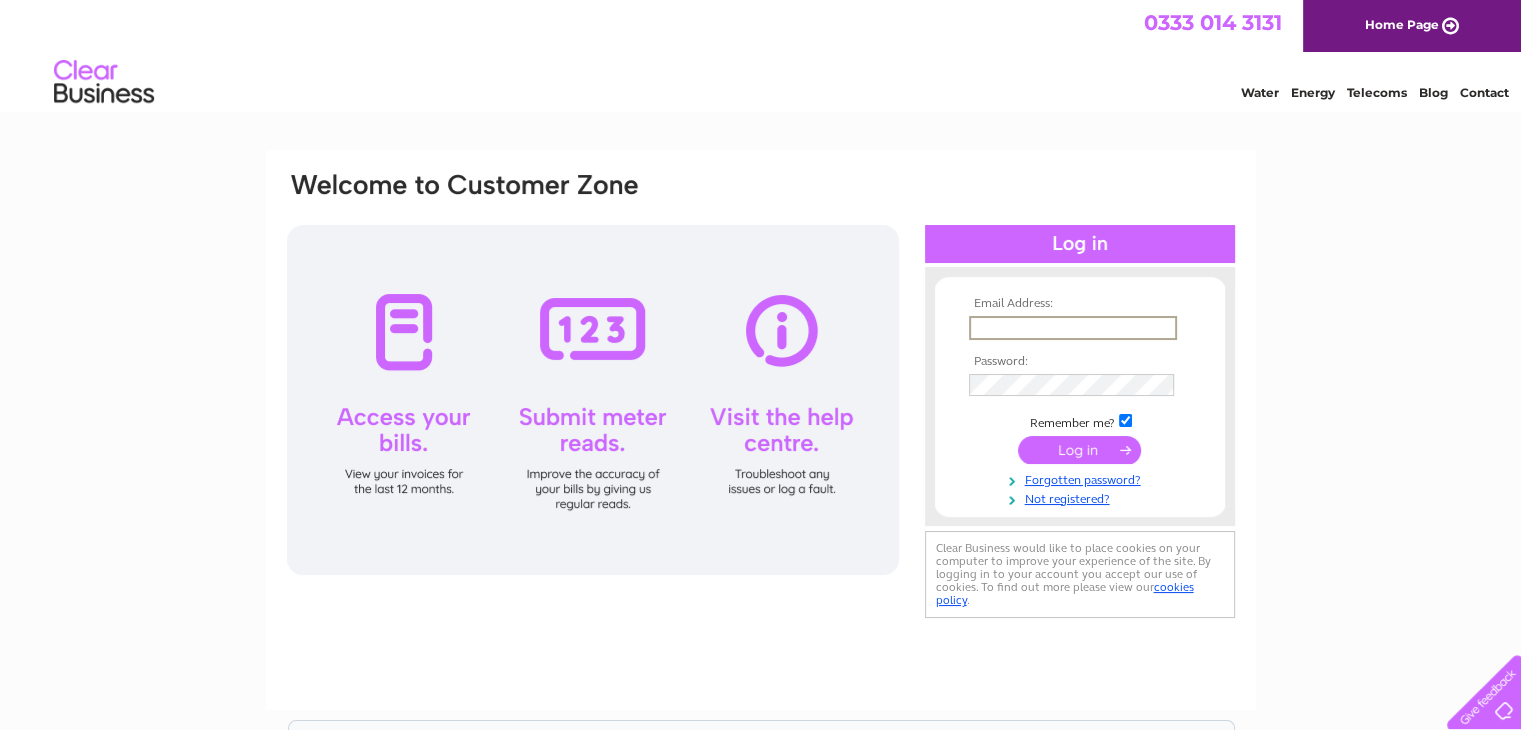 type on "[USERNAME]@example.com" 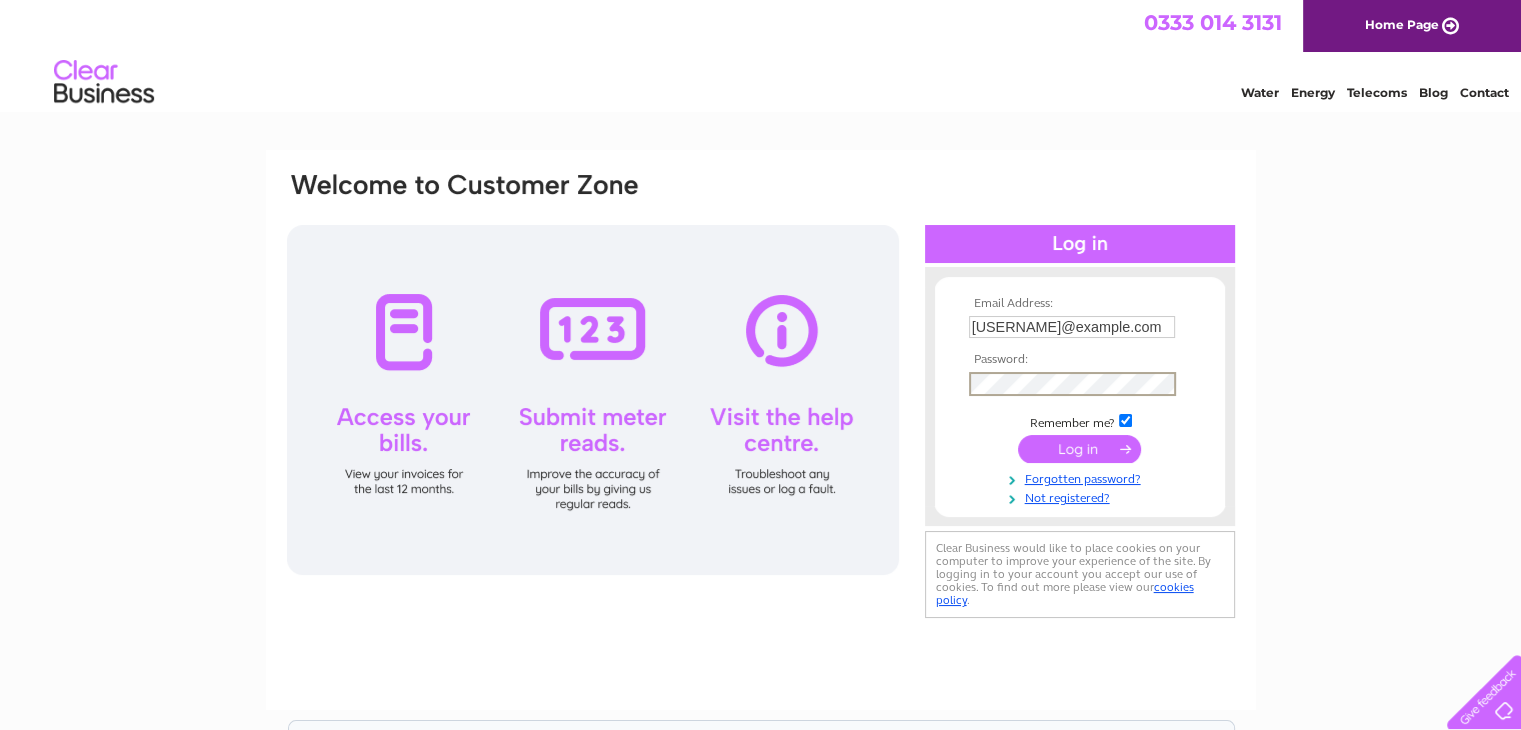 click at bounding box center (1079, 449) 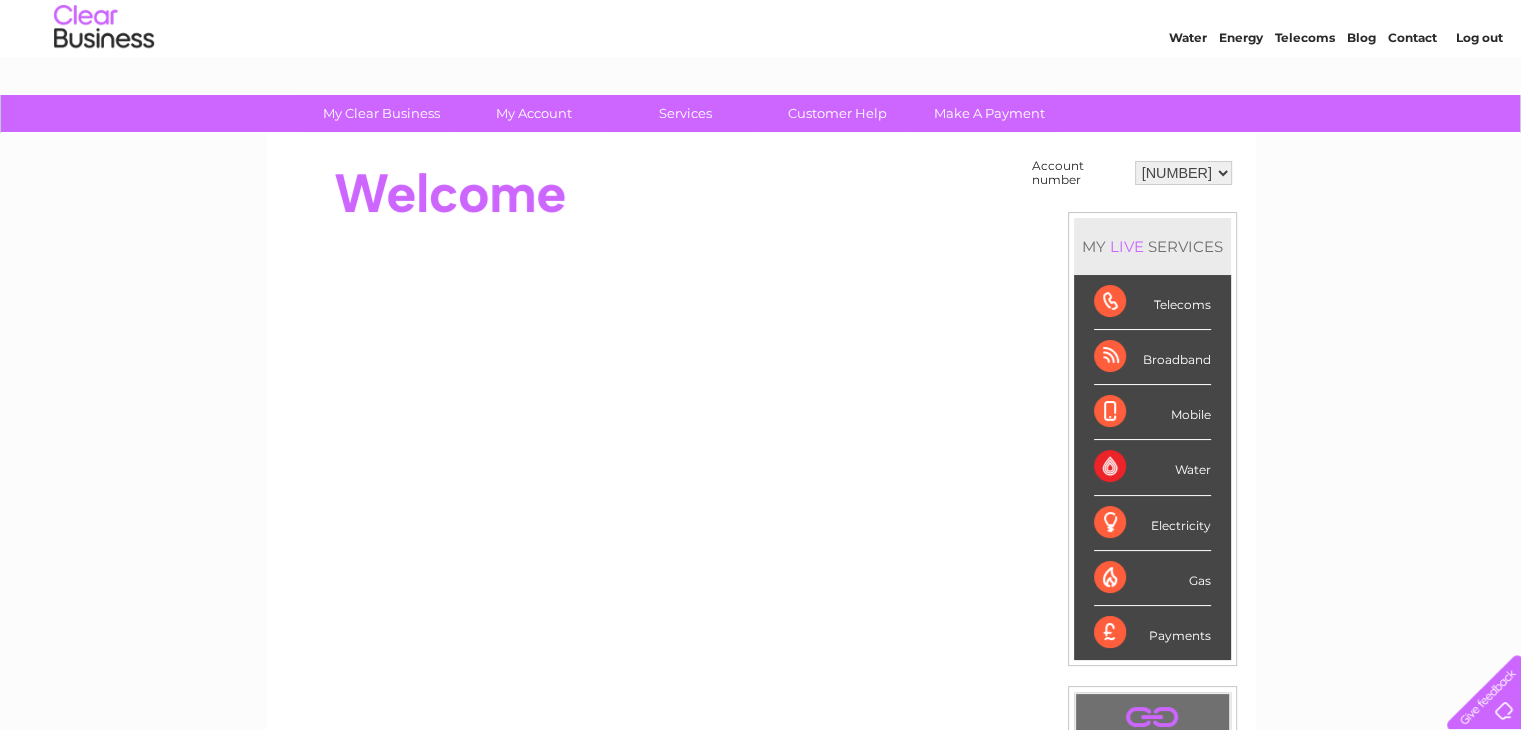 scroll, scrollTop: 56, scrollLeft: 0, axis: vertical 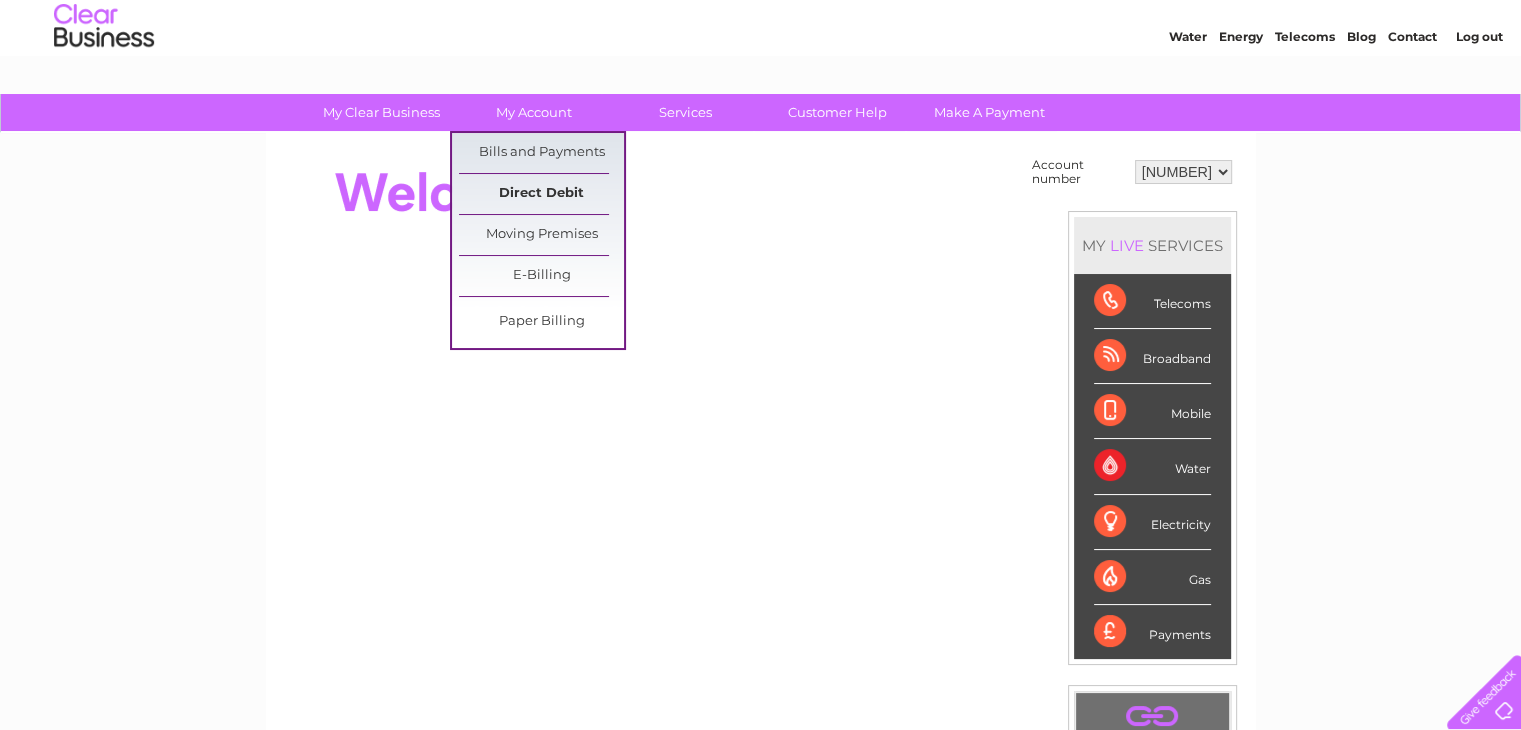 click on "Direct Debit" at bounding box center (541, 194) 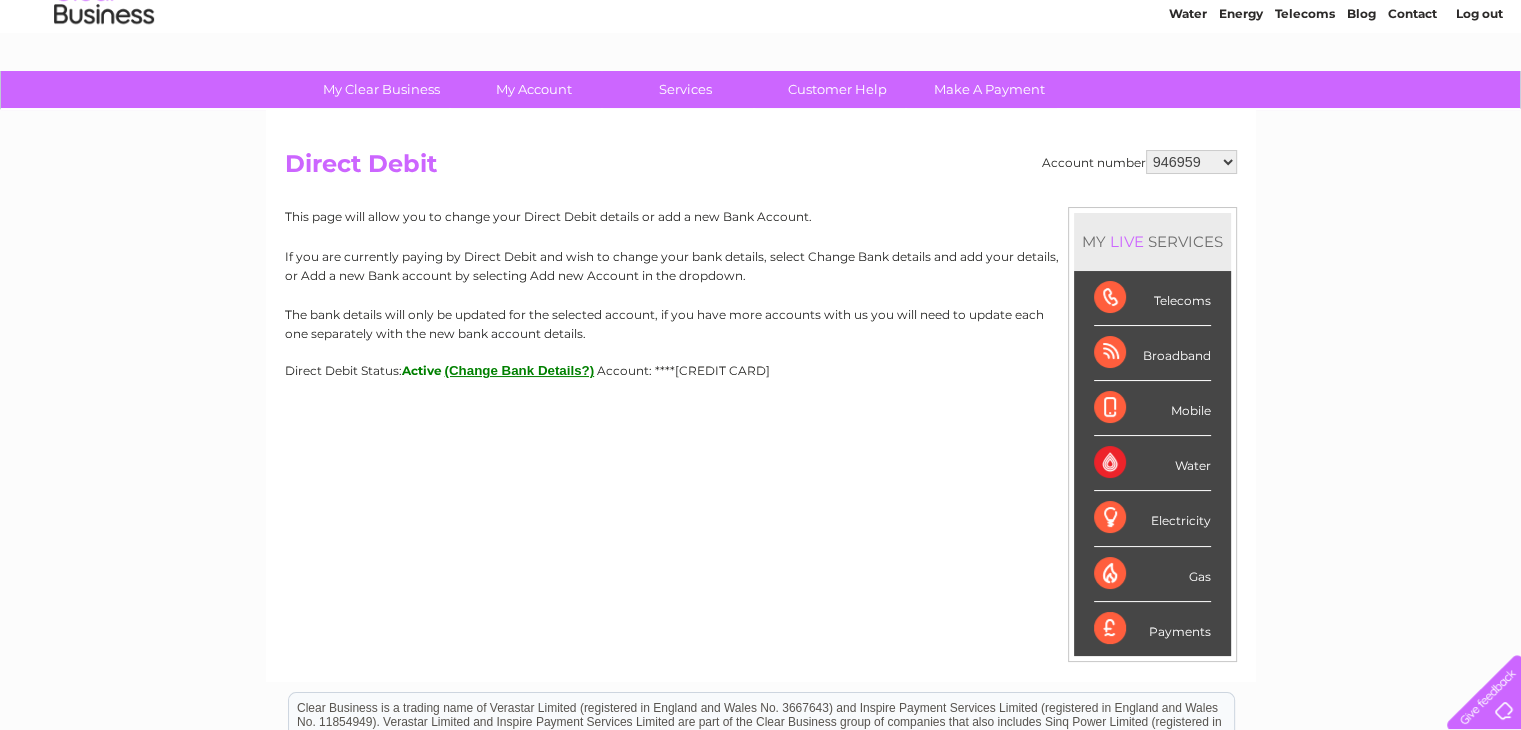 scroll, scrollTop: 80, scrollLeft: 0, axis: vertical 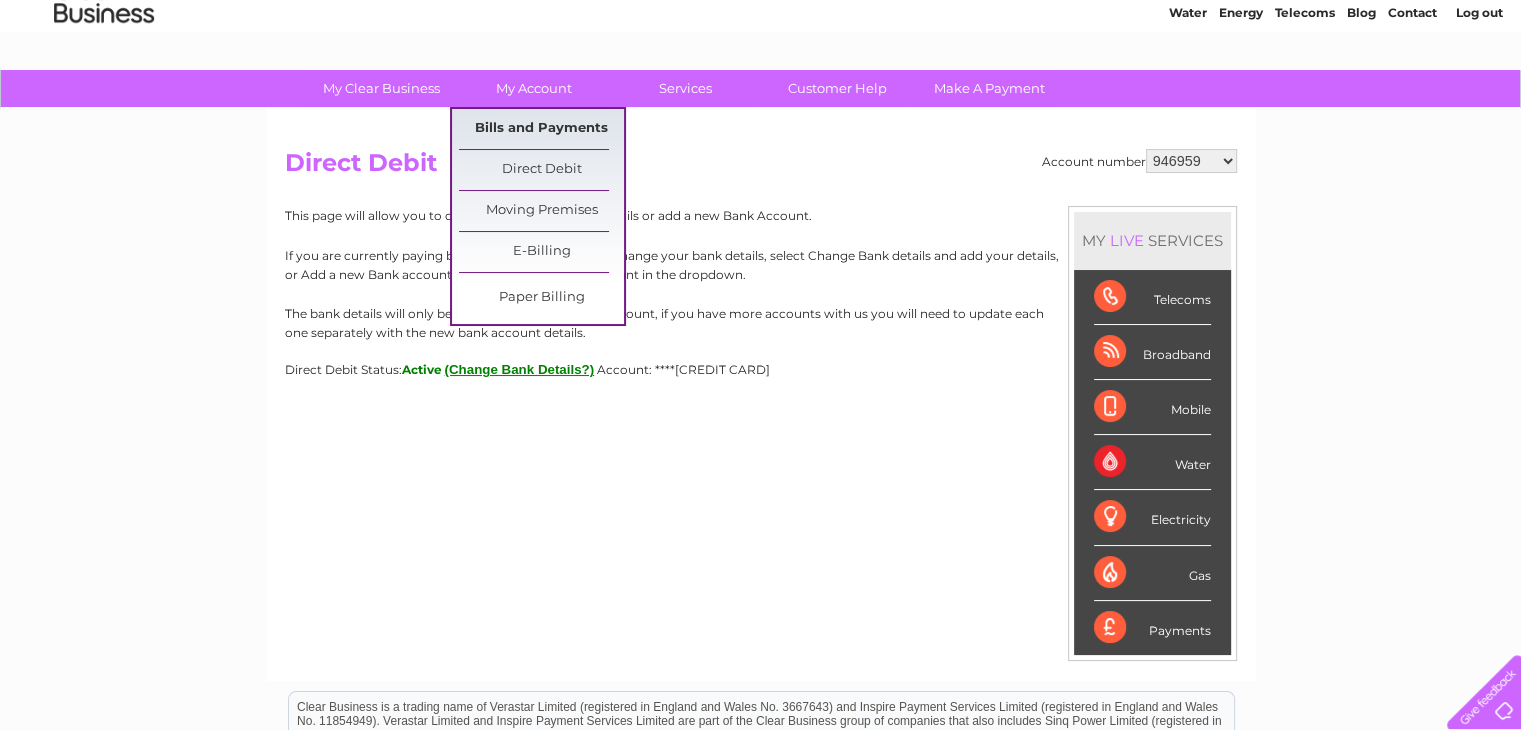 click on "Bills and Payments" at bounding box center [541, 129] 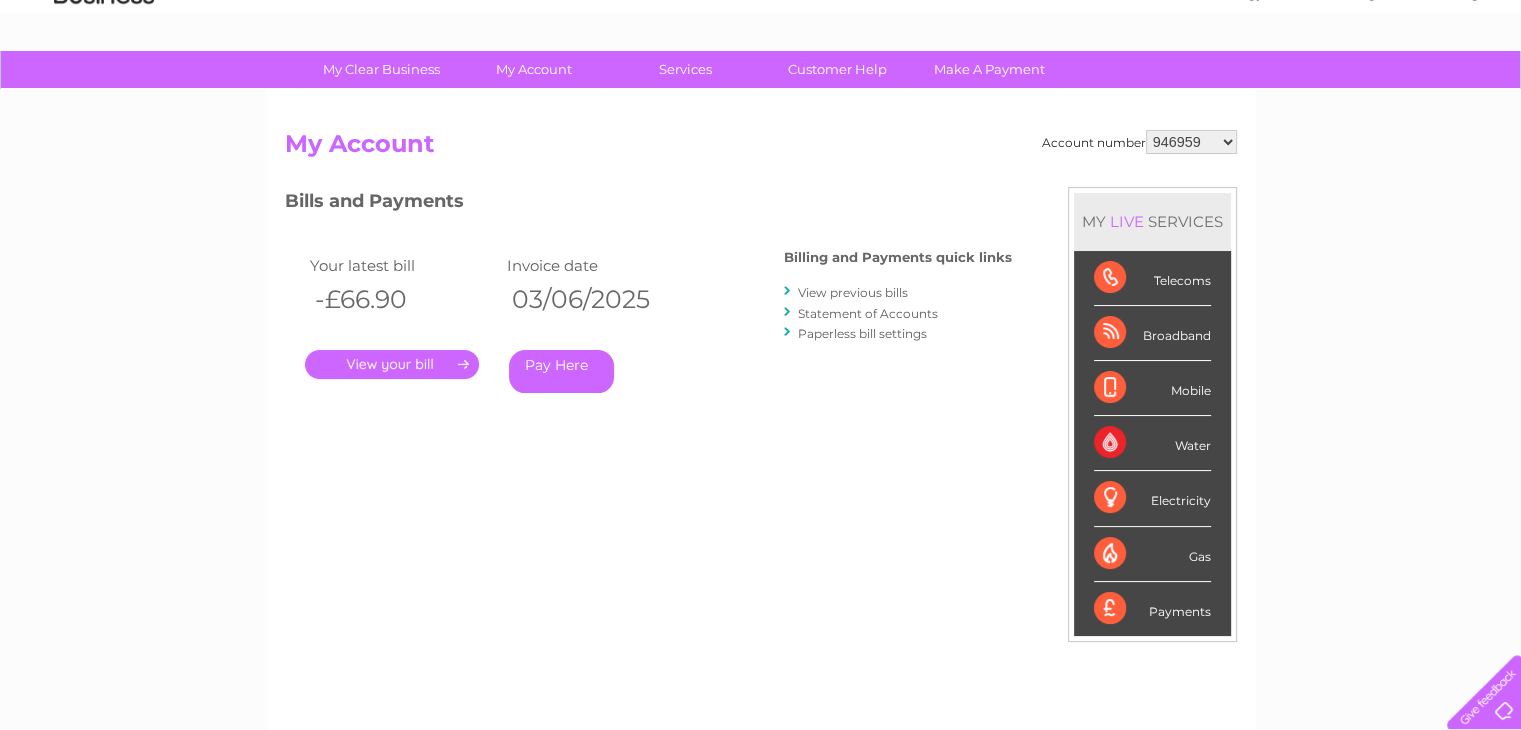 scroll, scrollTop: 96, scrollLeft: 0, axis: vertical 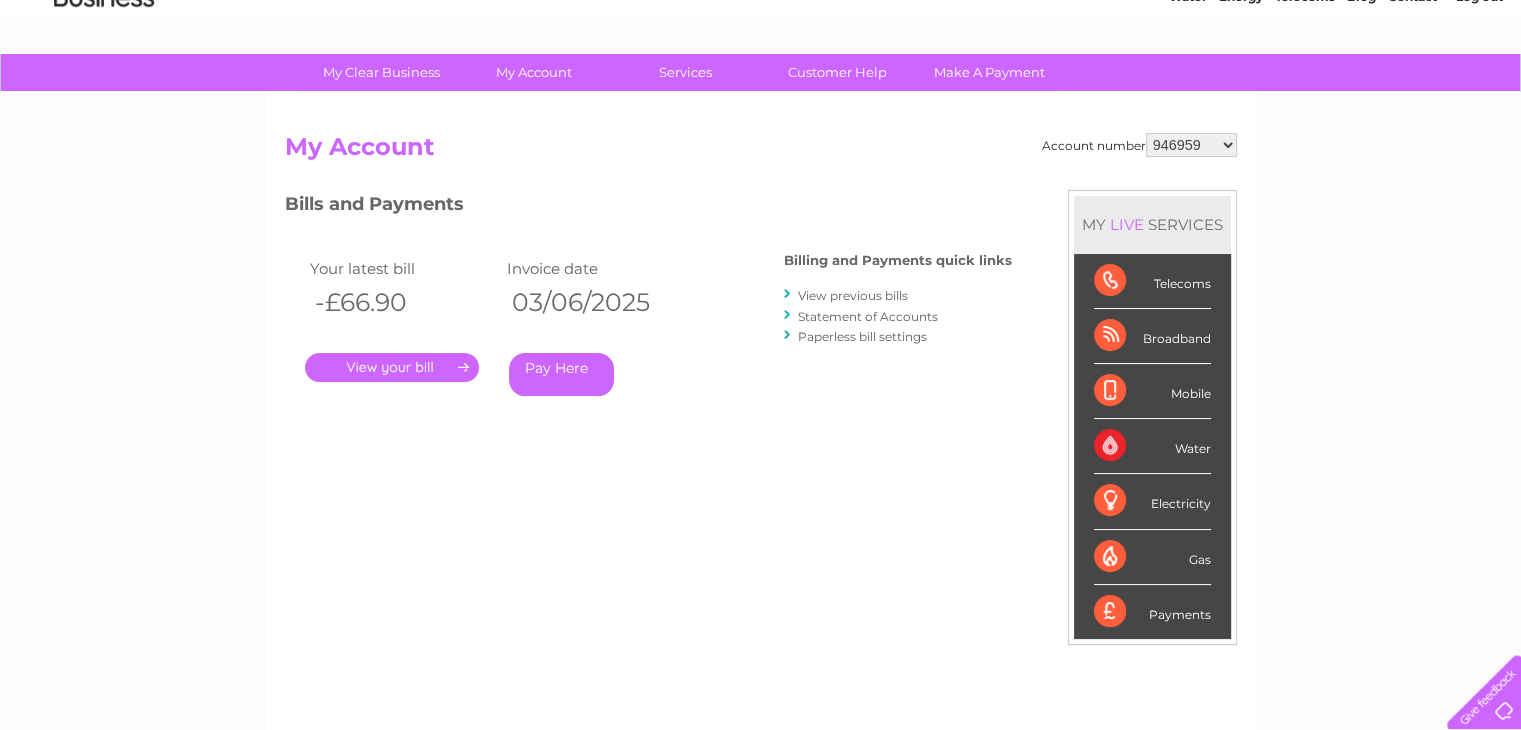 click on "946959
30310849" at bounding box center (1191, 145) 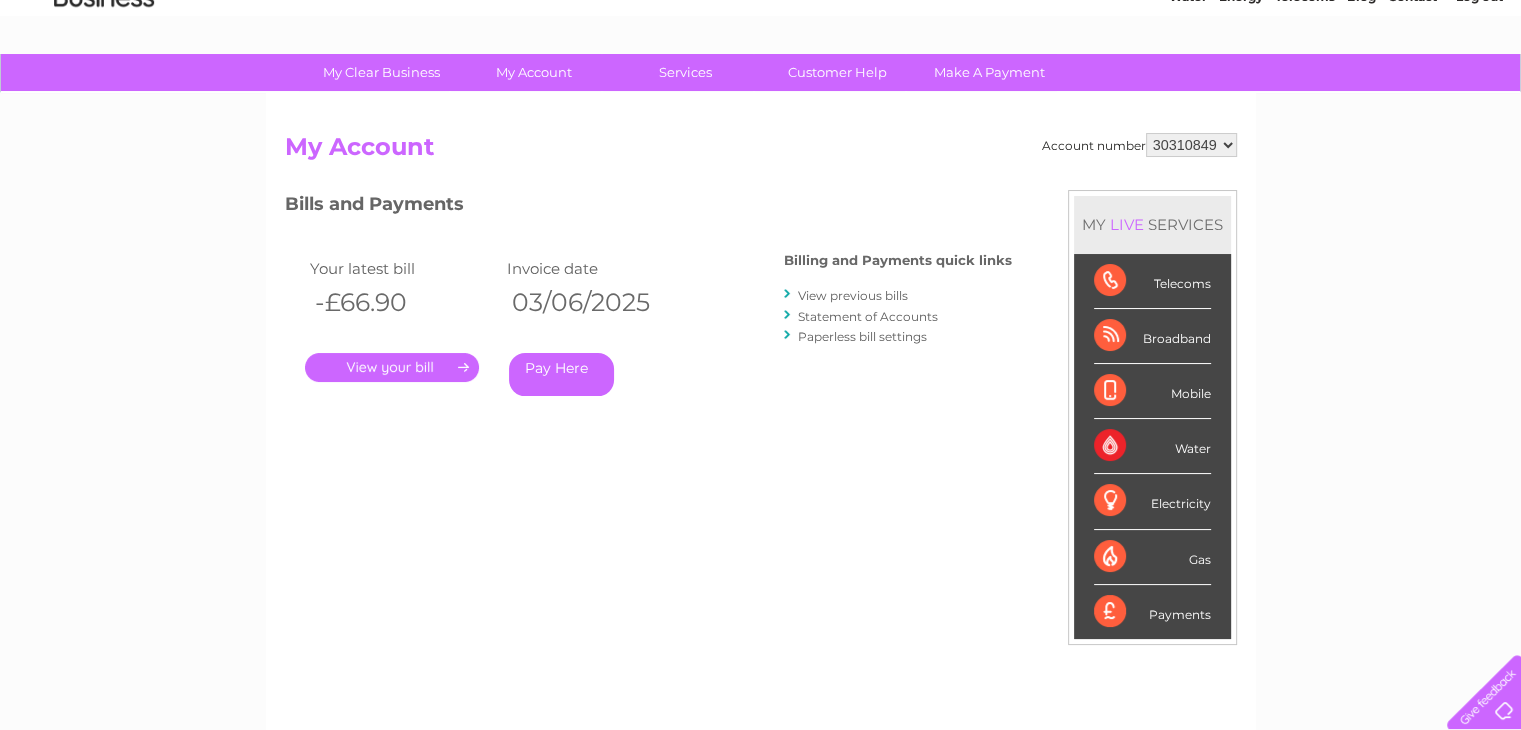 click on "946959
30310849" at bounding box center [1191, 145] 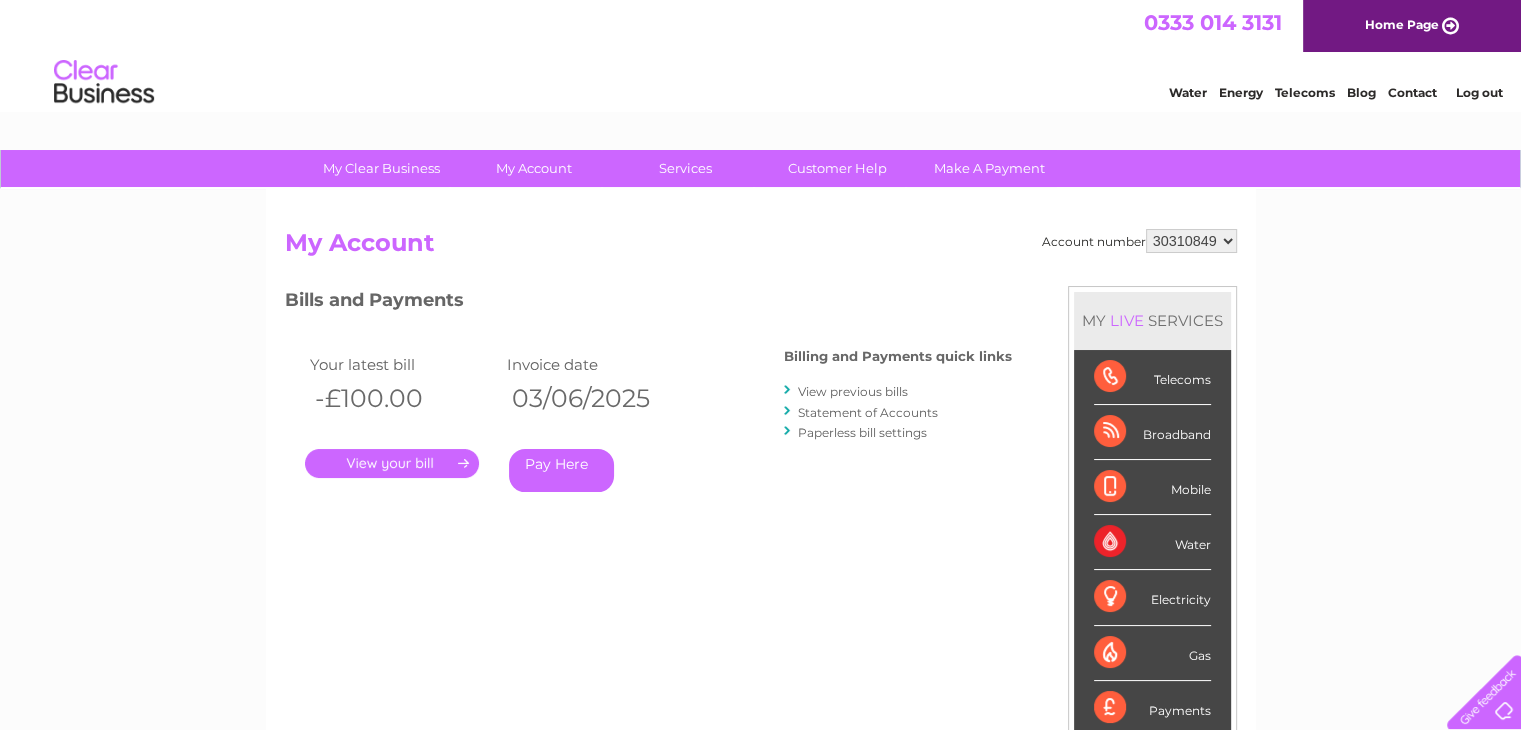 scroll, scrollTop: 0, scrollLeft: 0, axis: both 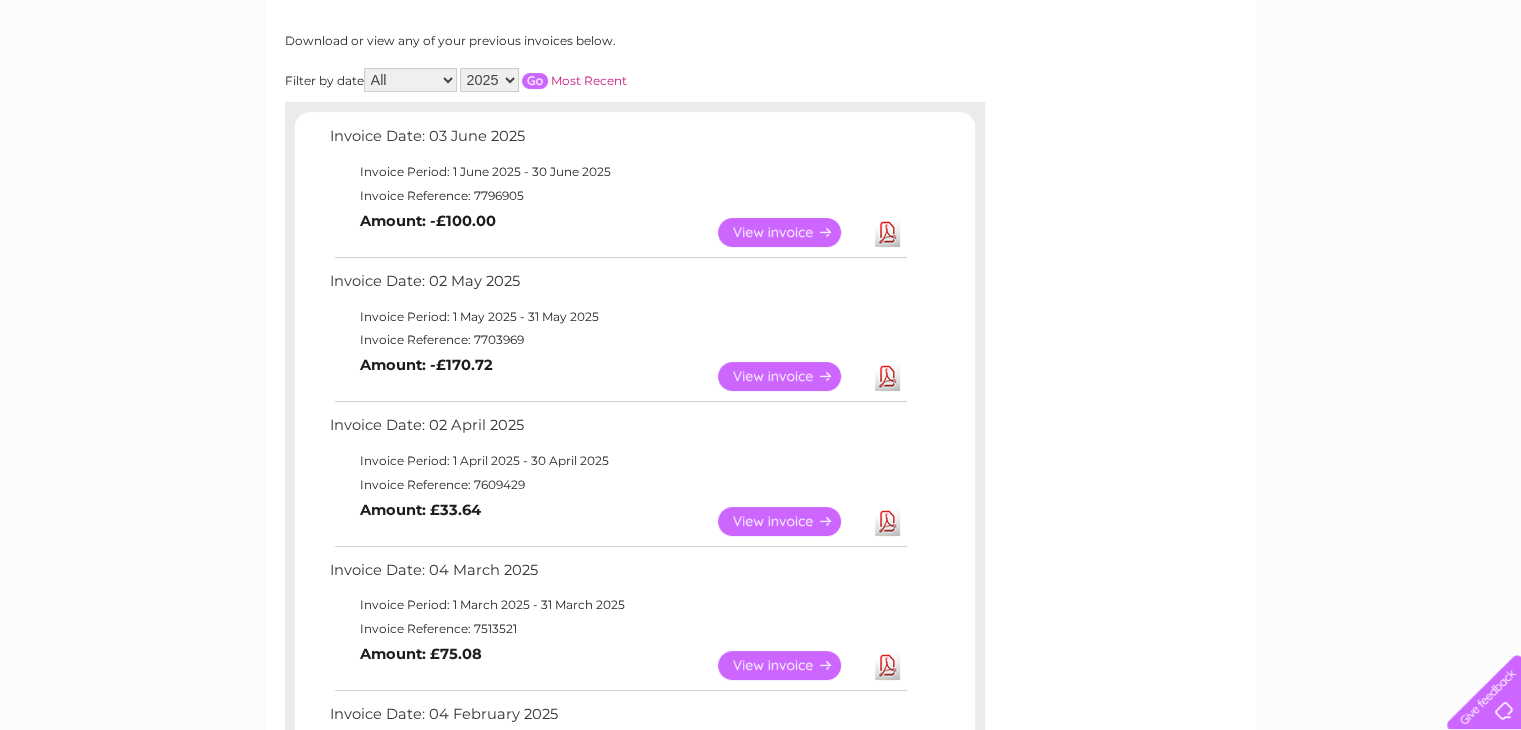 click on "View" at bounding box center [791, 376] 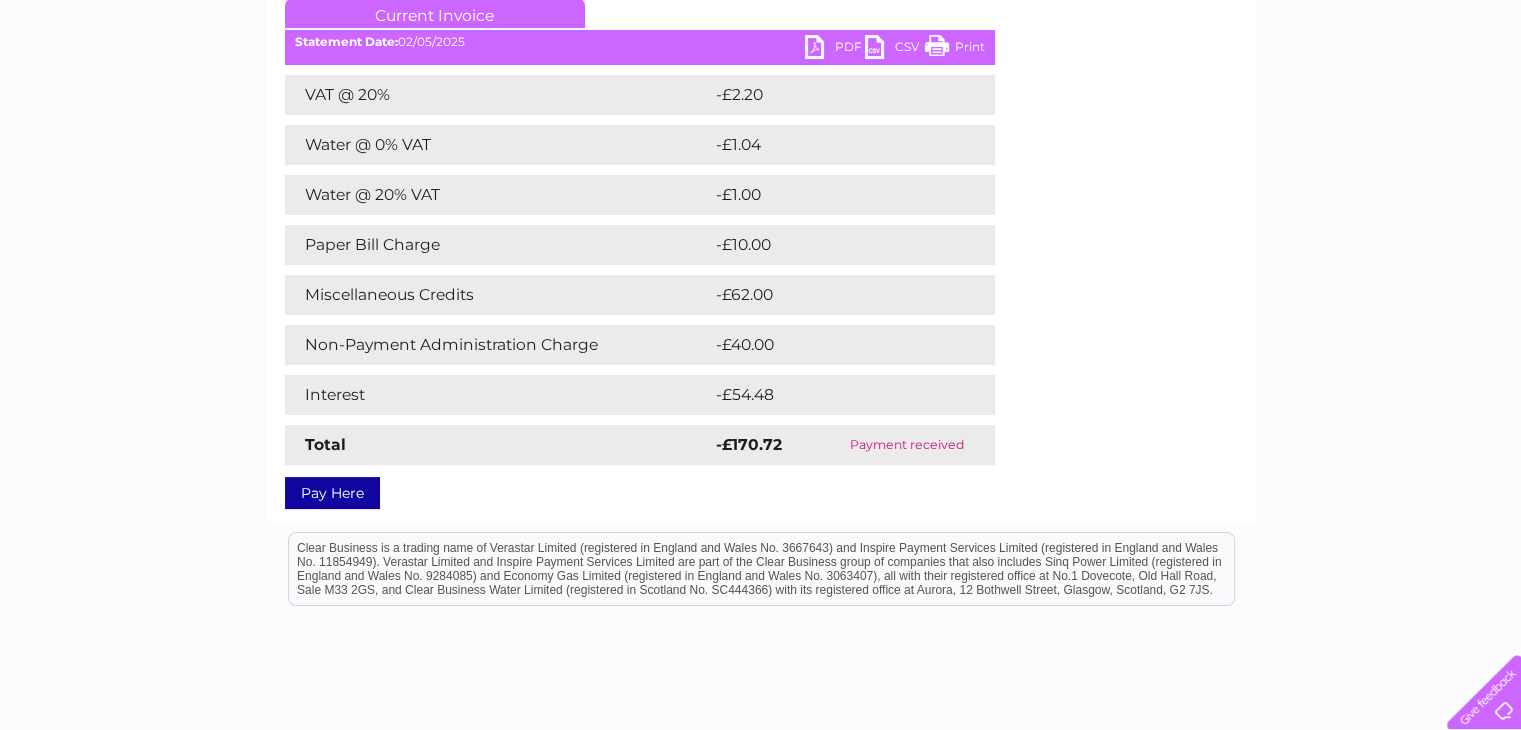 scroll, scrollTop: 0, scrollLeft: 0, axis: both 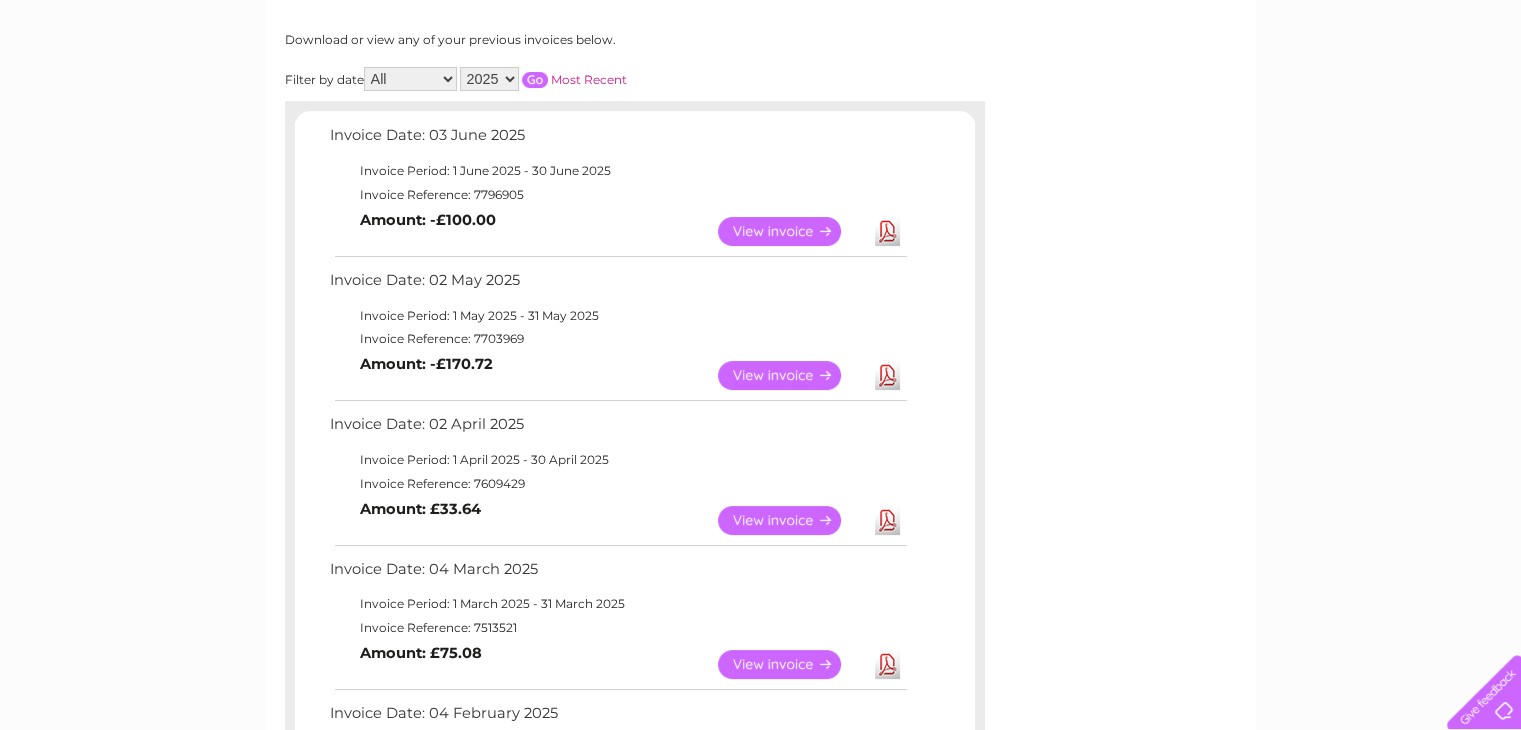 click on "View" at bounding box center (791, 231) 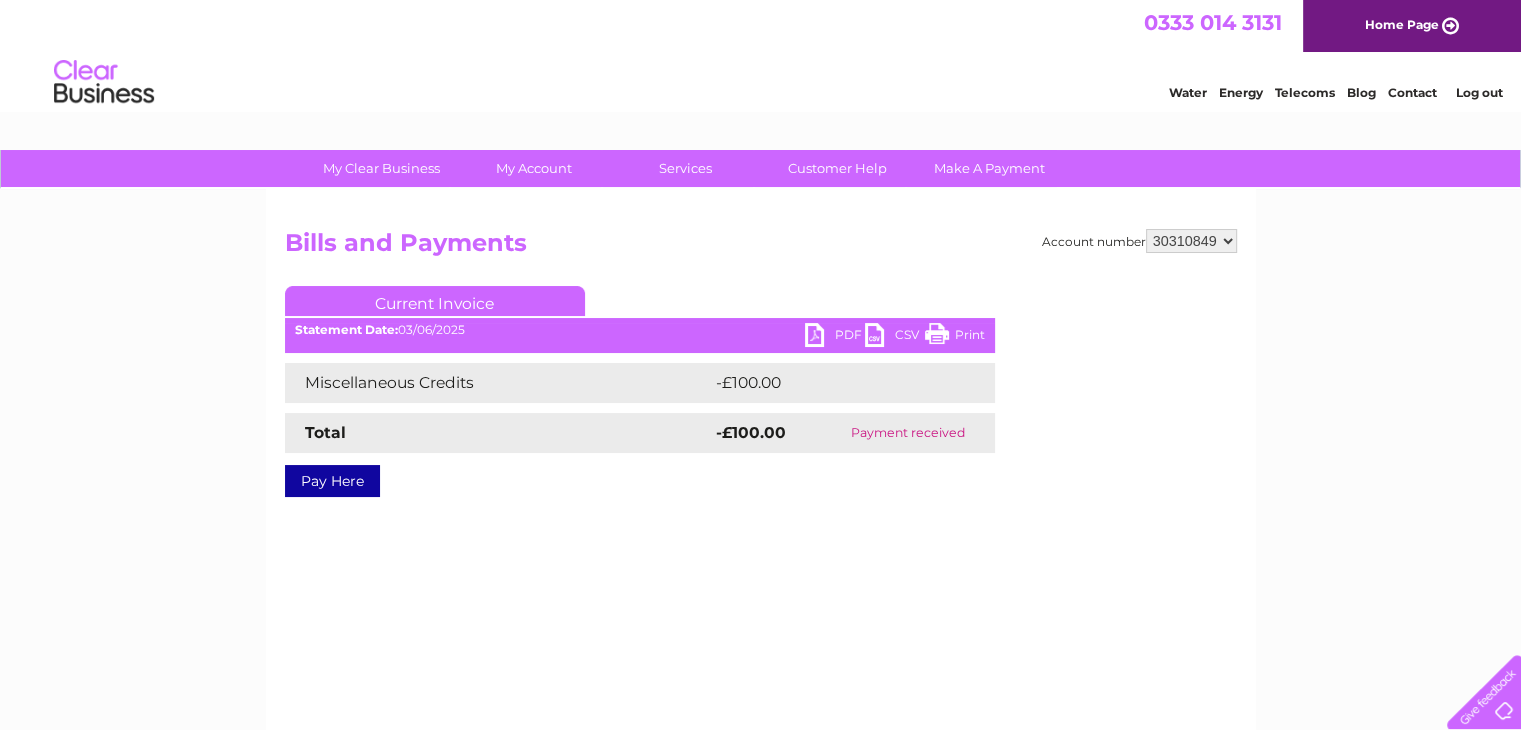 scroll, scrollTop: 0, scrollLeft: 0, axis: both 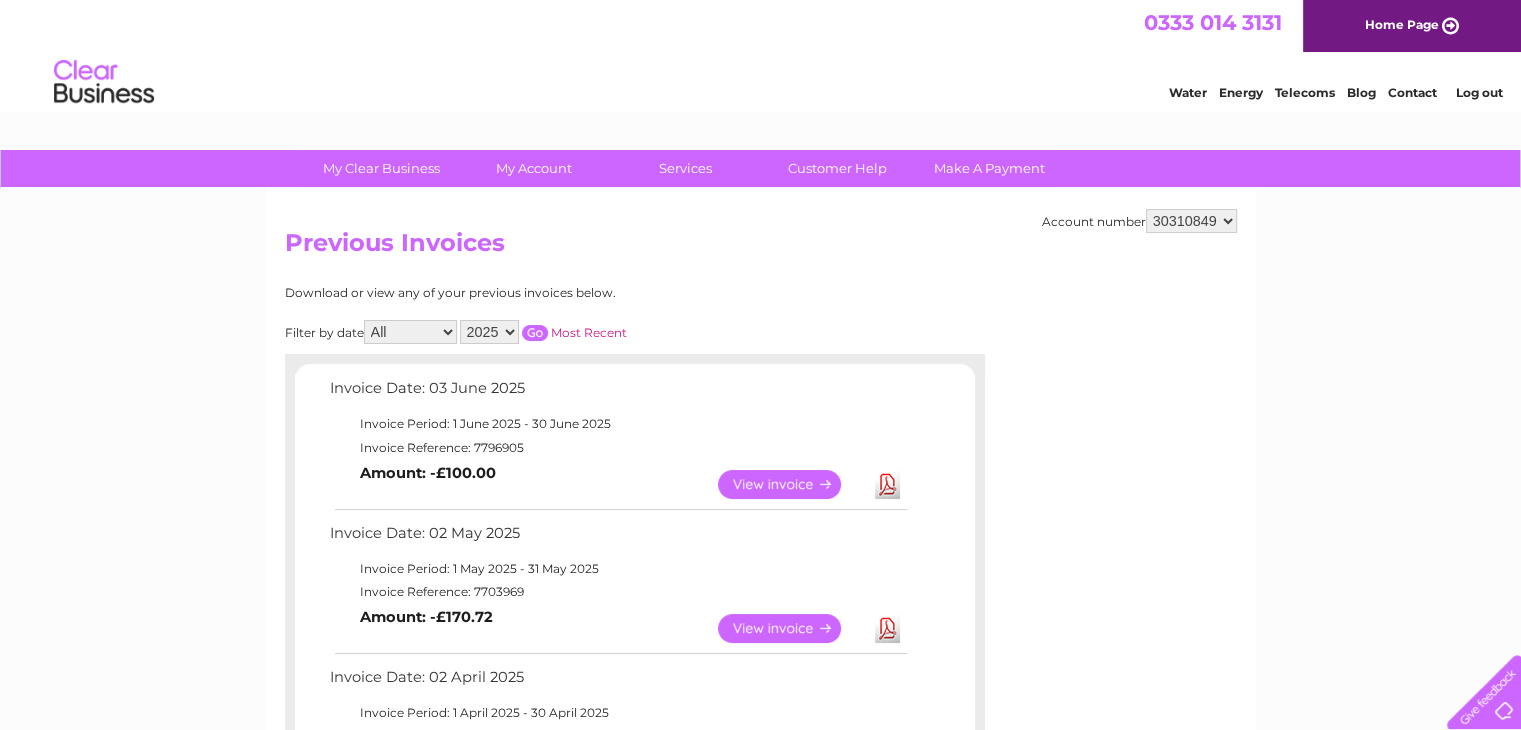 click on "946959
30310849" at bounding box center (1191, 221) 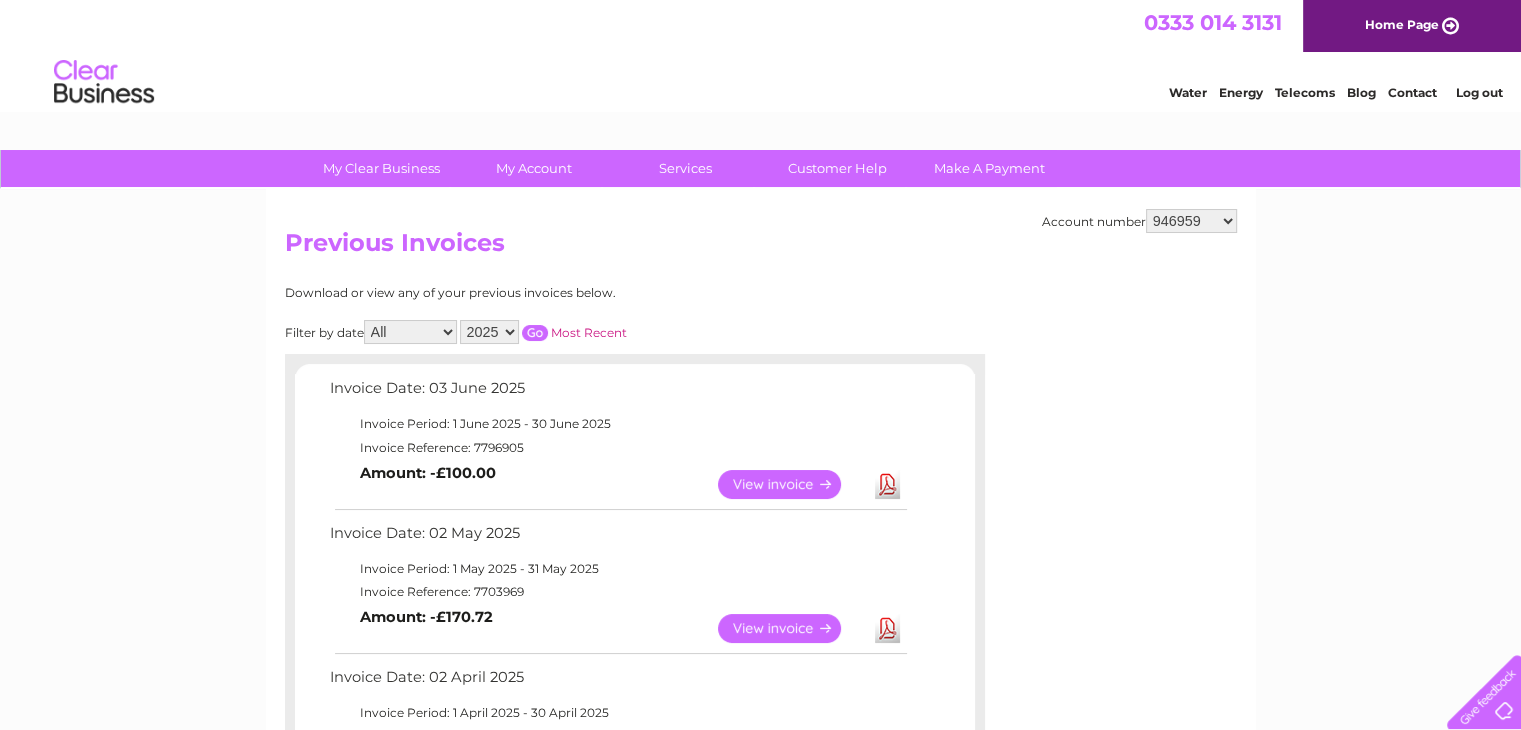 click on "946959
30310849" at bounding box center (1191, 221) 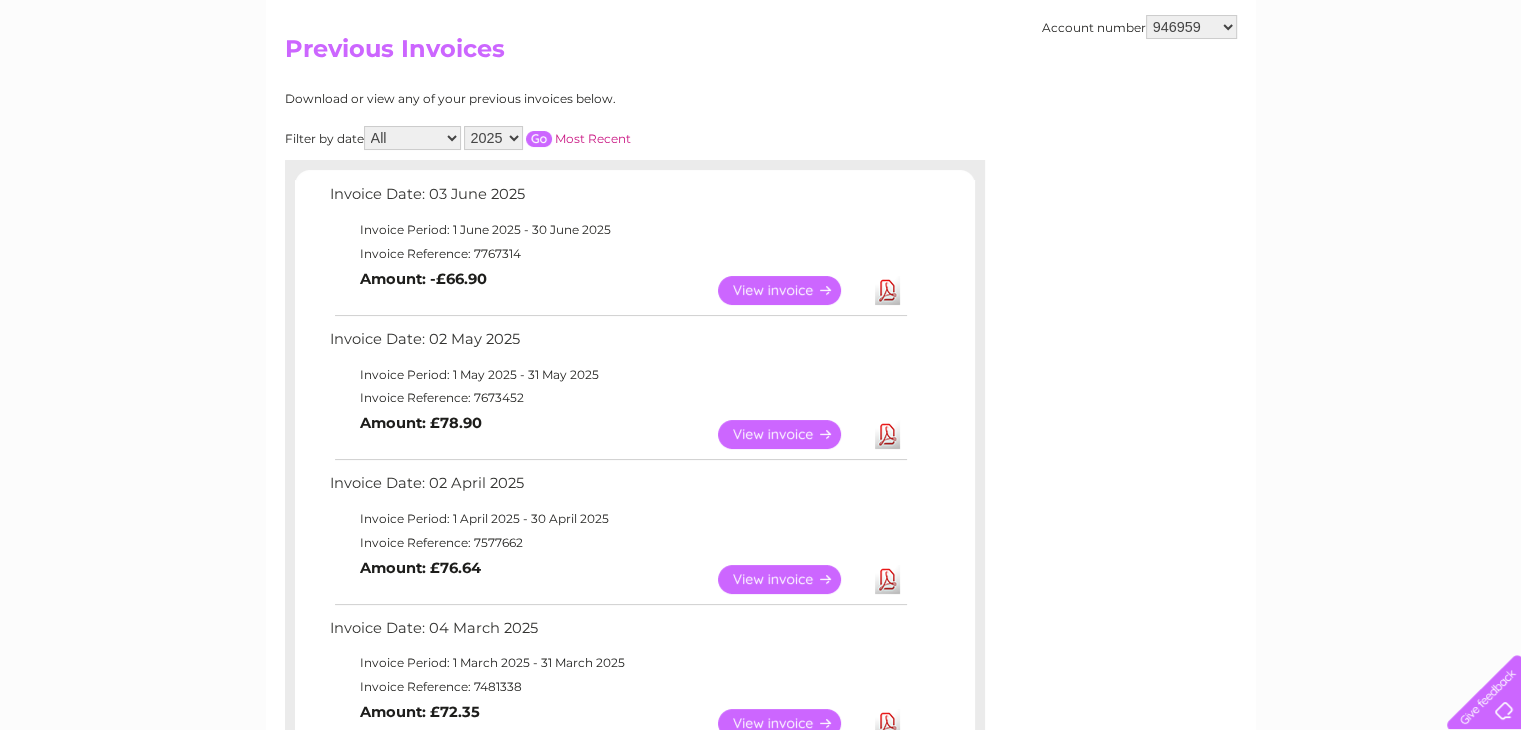 scroll, scrollTop: 195, scrollLeft: 0, axis: vertical 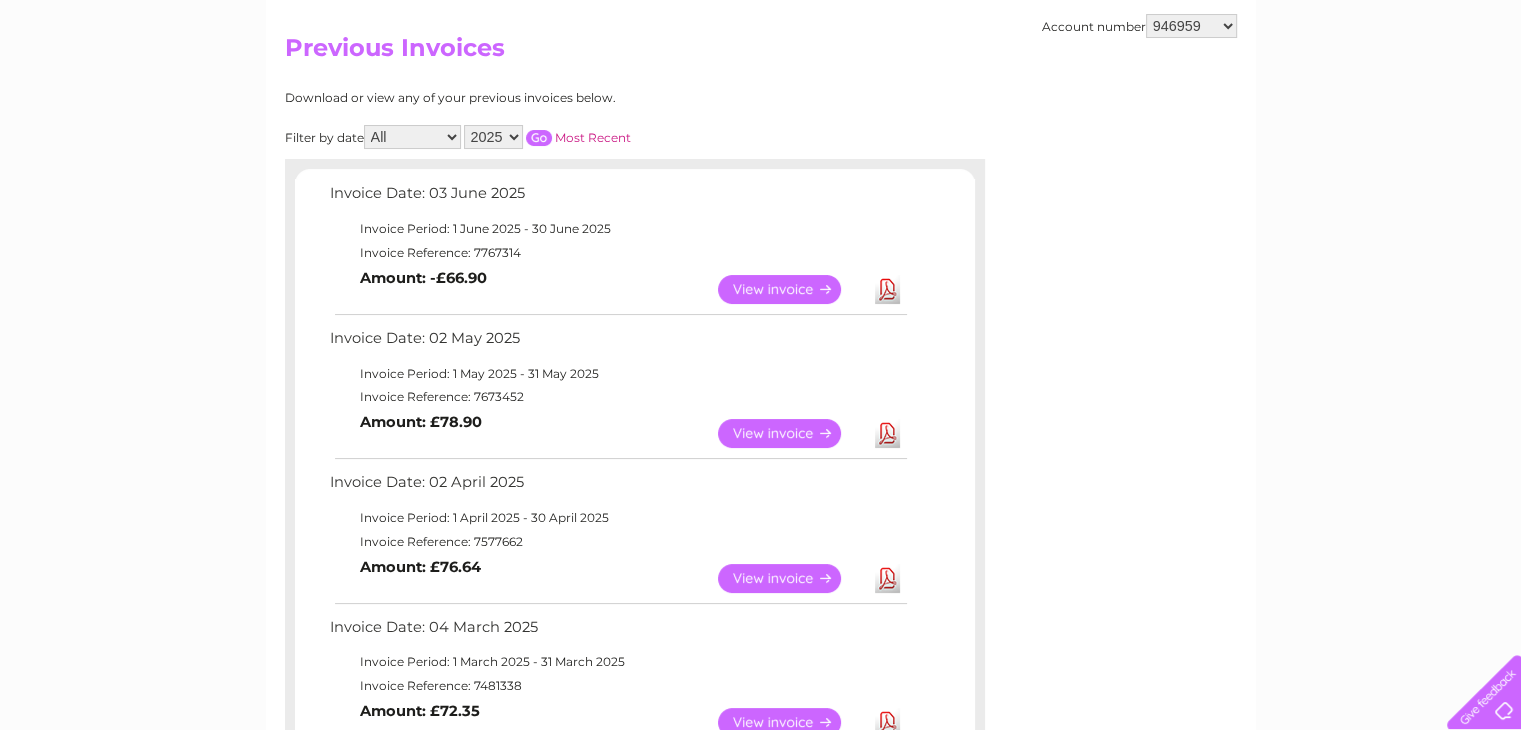 click on "View" at bounding box center (791, 289) 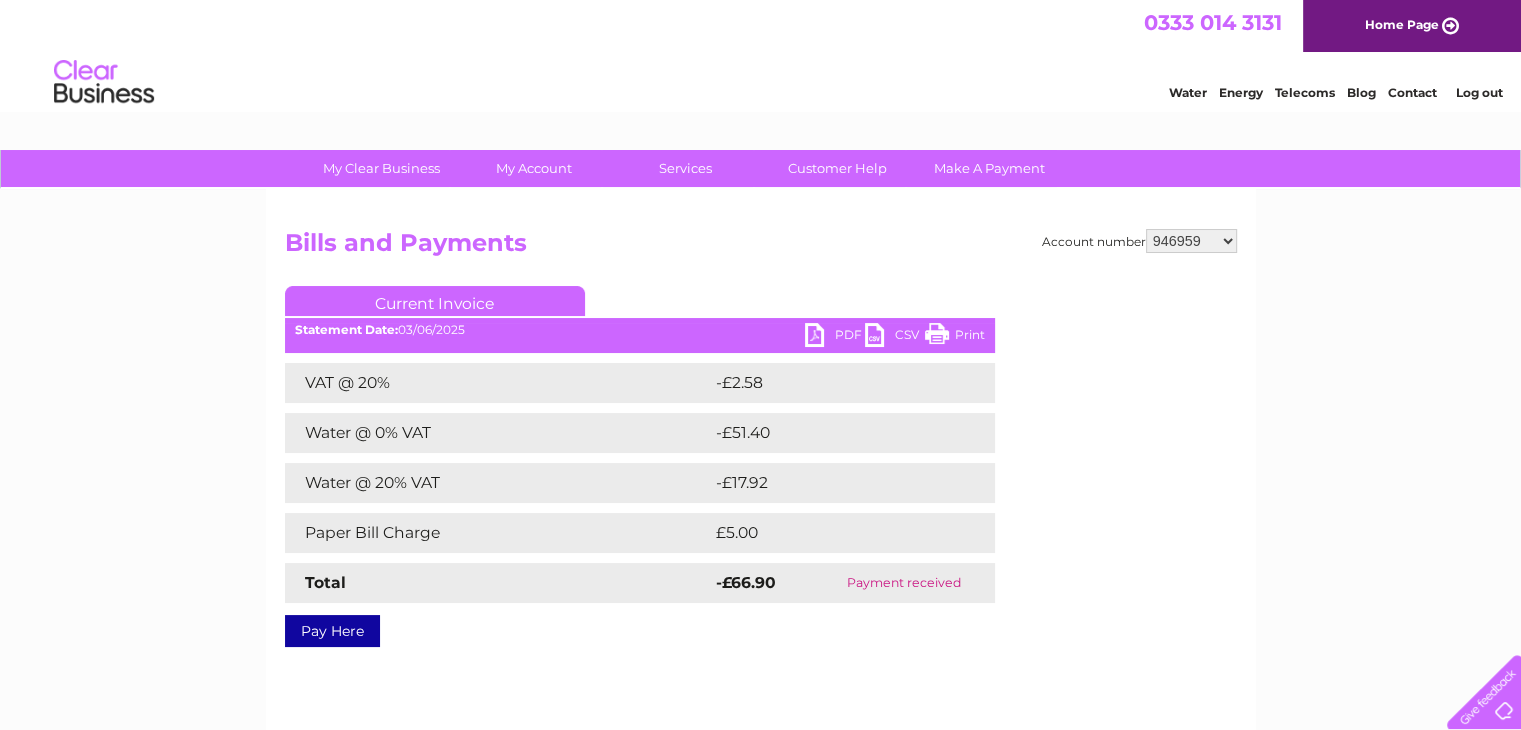 scroll, scrollTop: 0, scrollLeft: 0, axis: both 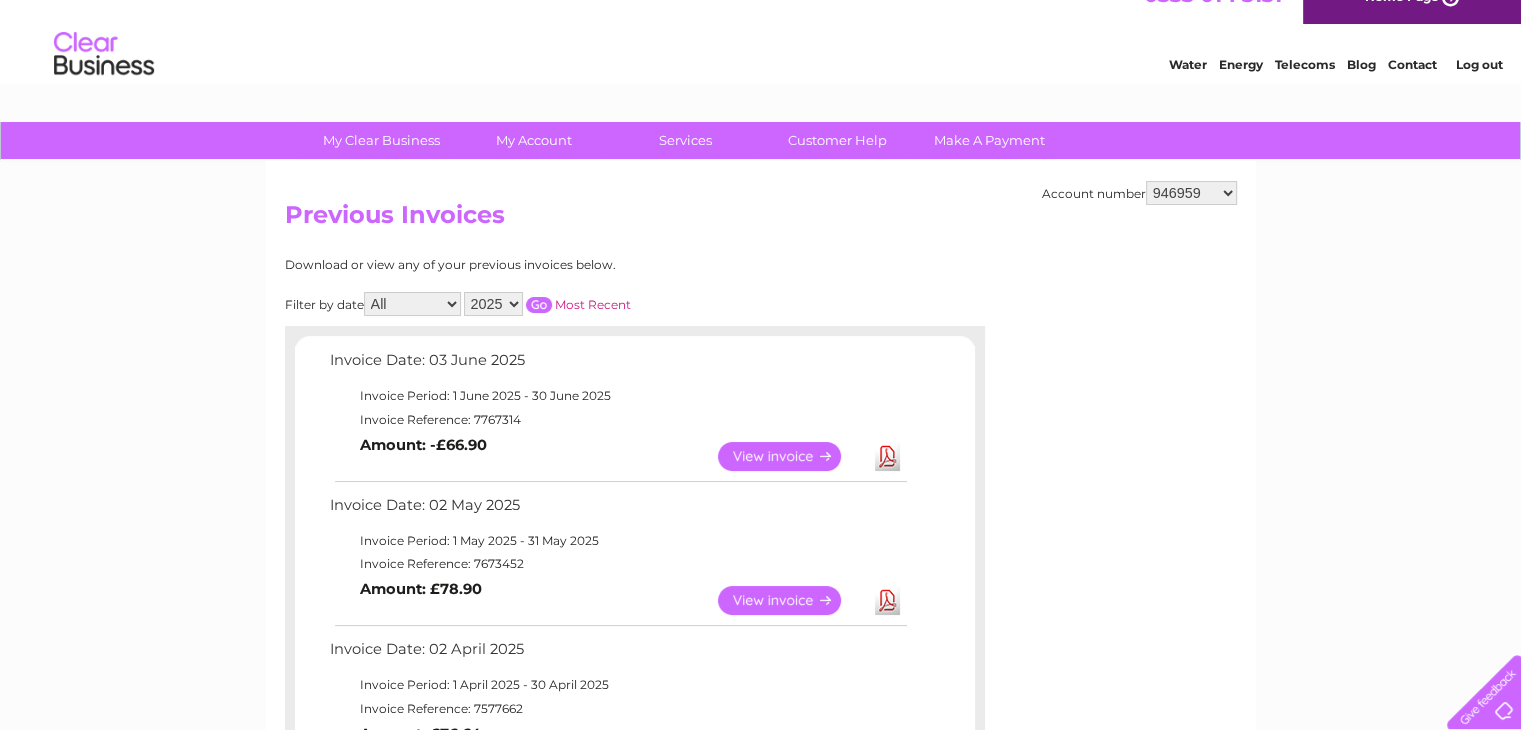 click on "Previous Invoices" at bounding box center (761, 220) 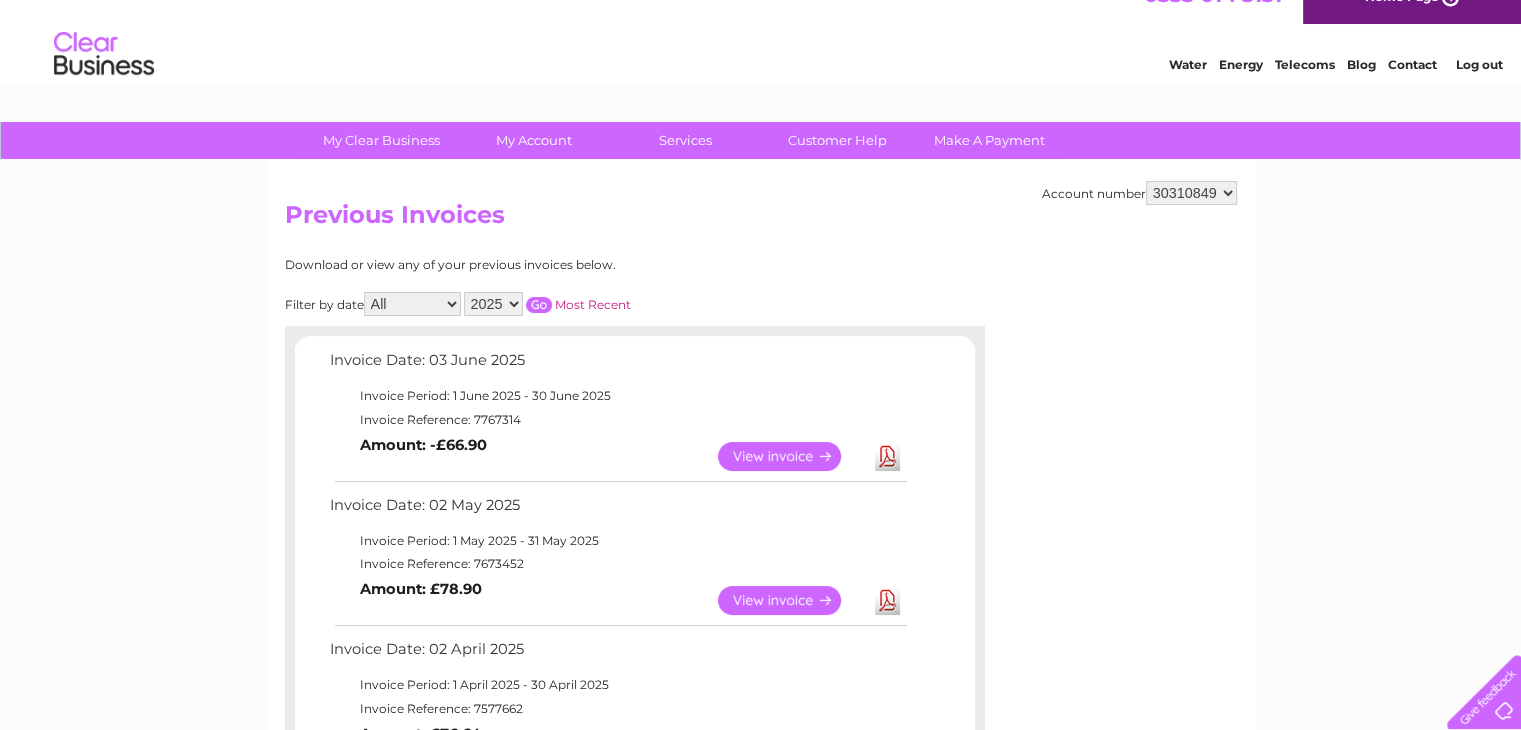 click on "946959
30310849" at bounding box center [1191, 193] 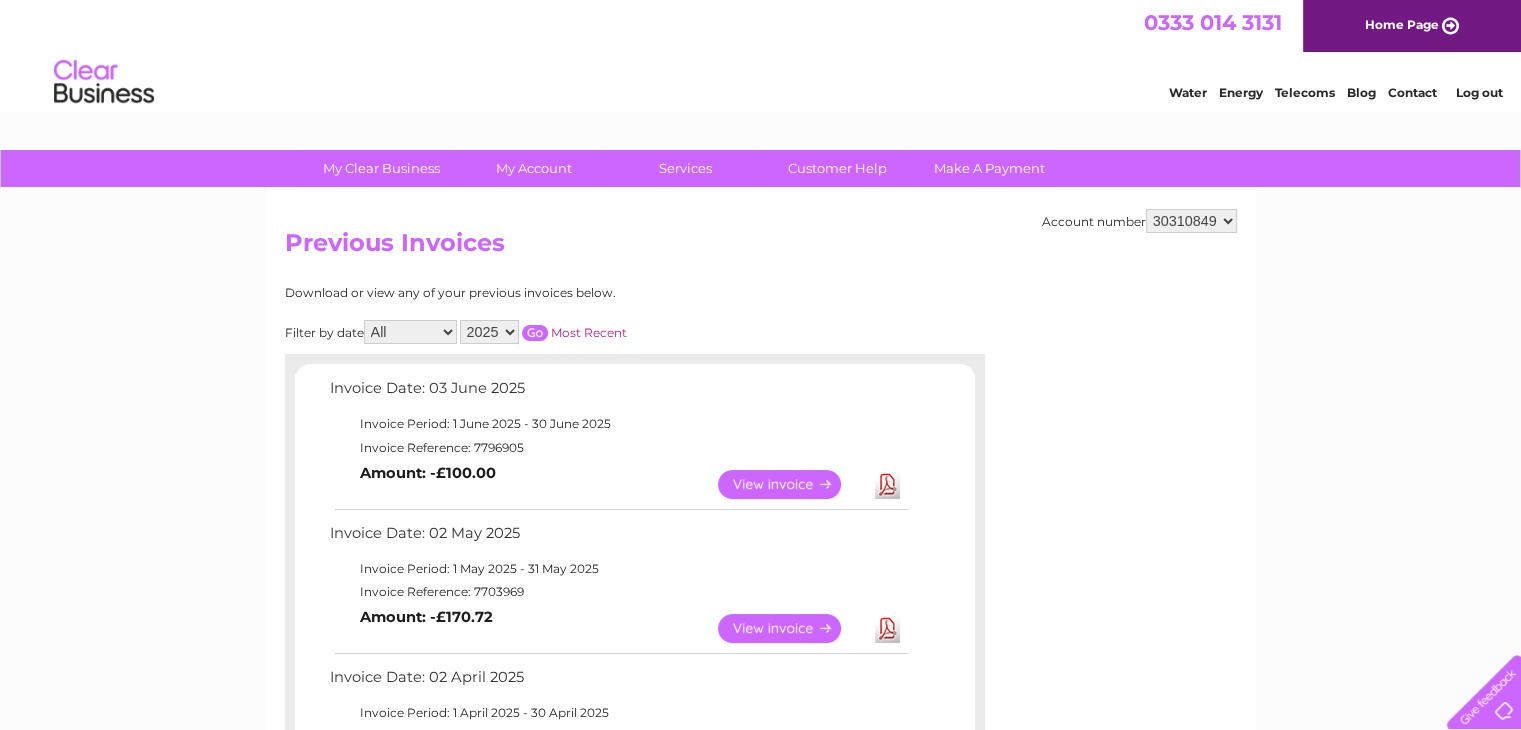 scroll, scrollTop: 0, scrollLeft: 0, axis: both 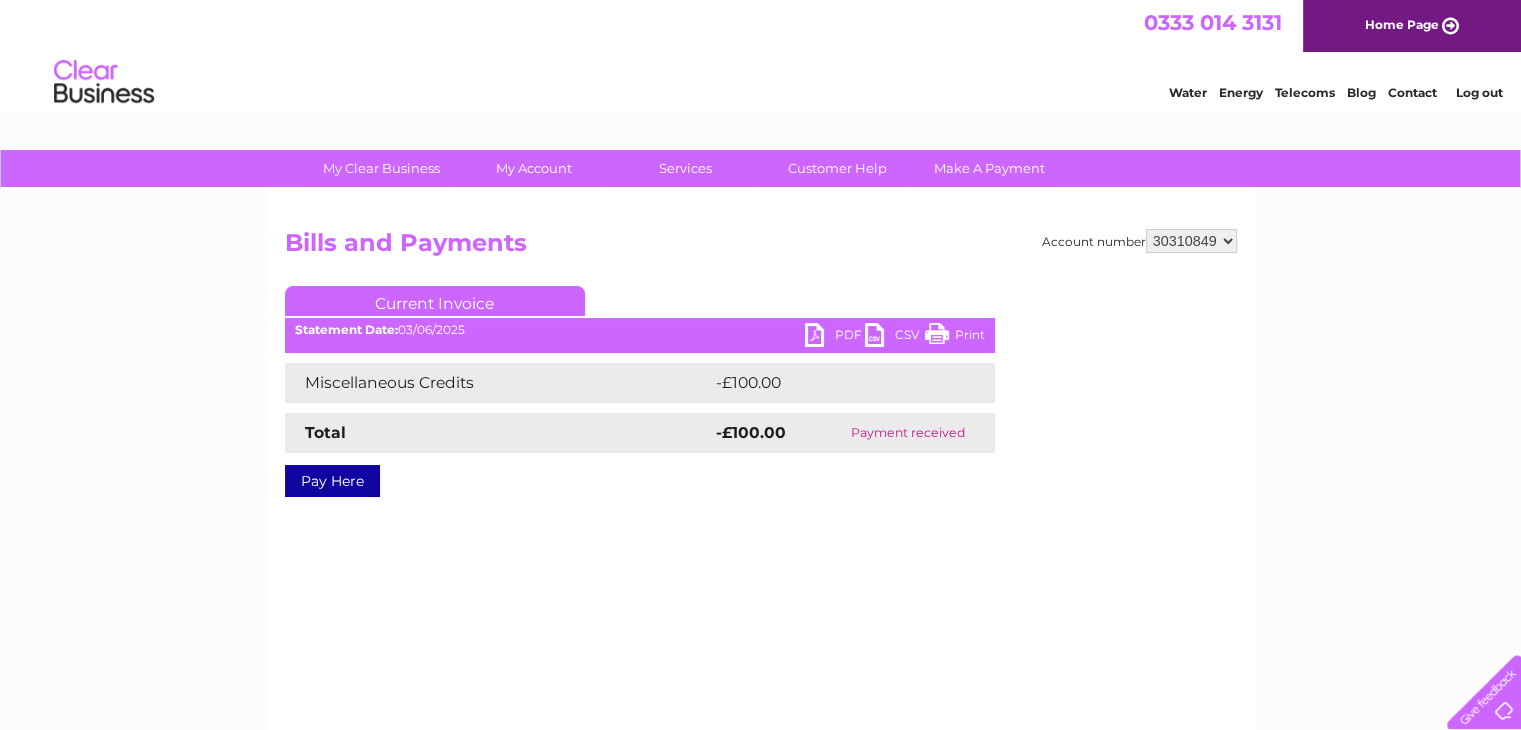 click on "PDF" at bounding box center (835, 337) 